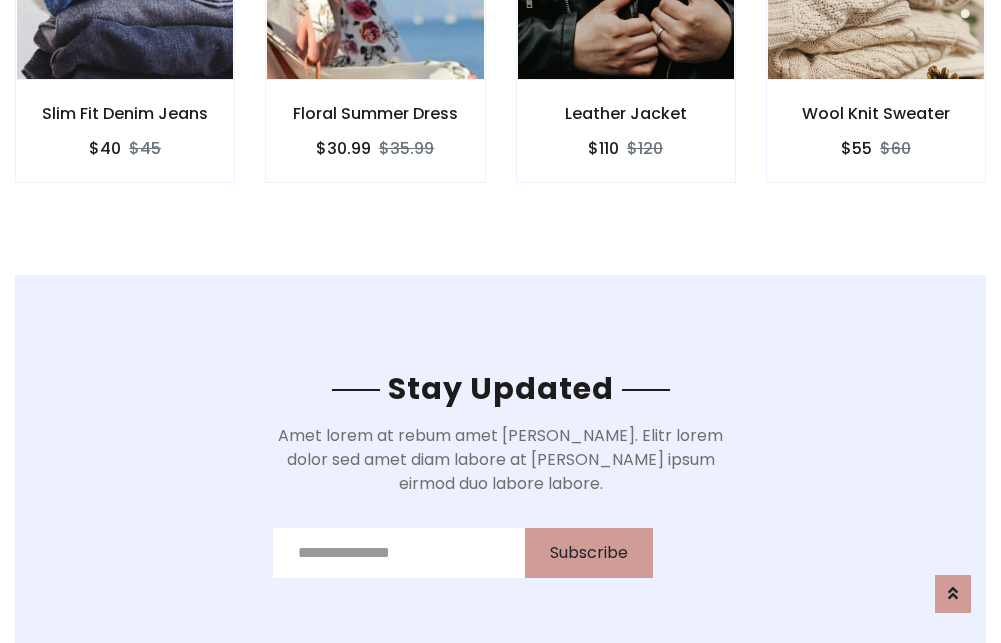 scroll, scrollTop: 3012, scrollLeft: 0, axis: vertical 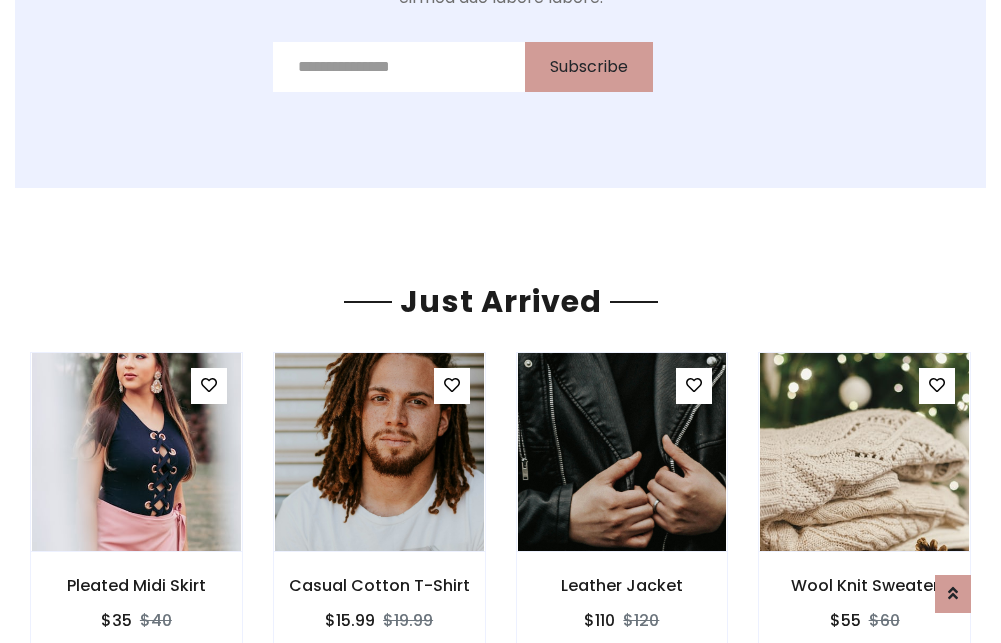 click on "Leather Jacket
$110
$120" at bounding box center [626, -441] 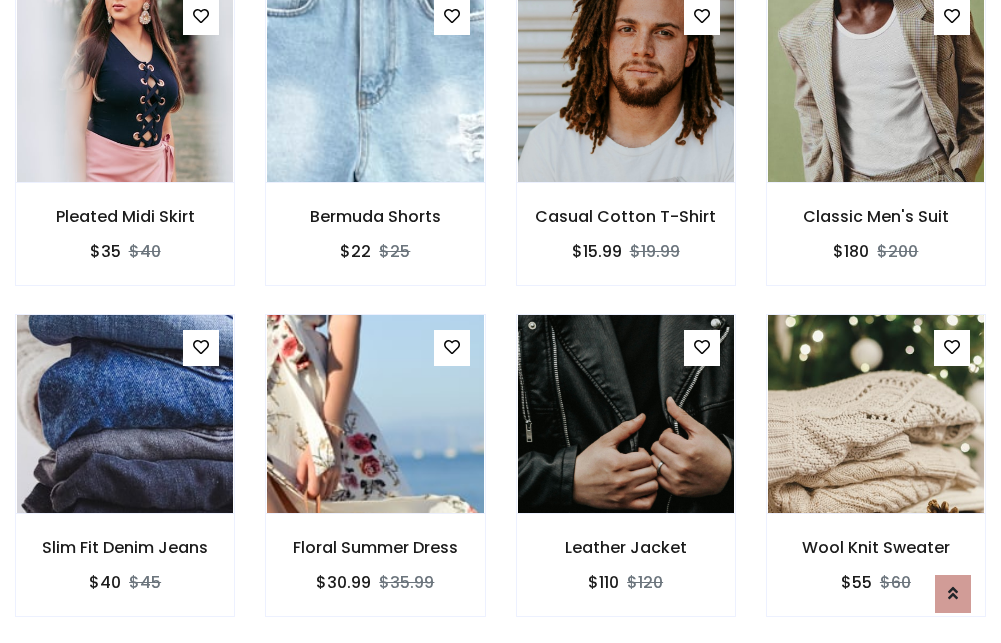 click on "Leather Jacket
$110
$120" at bounding box center (626, 479) 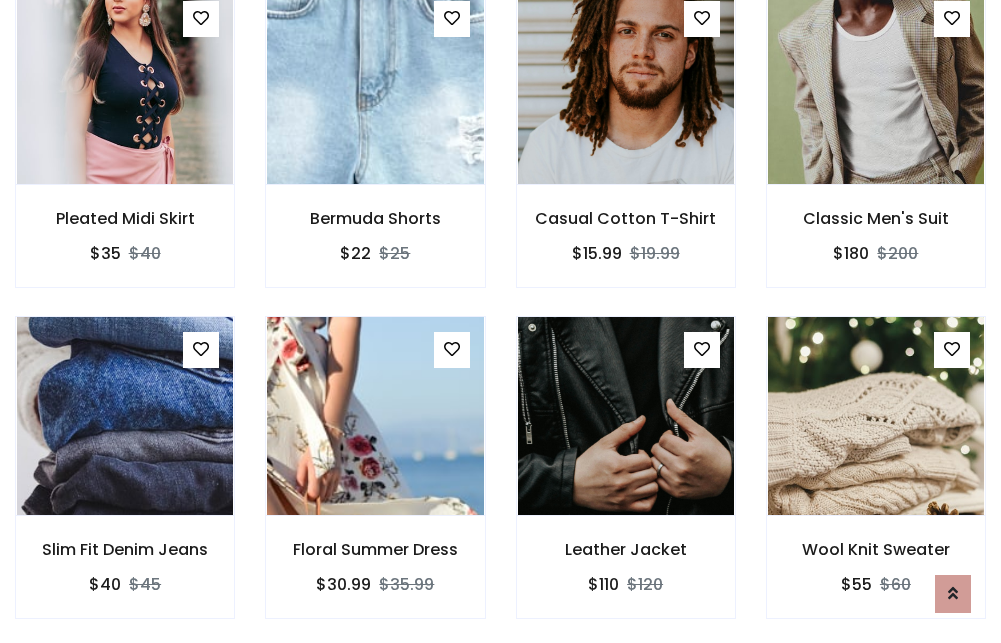 click on "Leather Jacket
$110
$120" at bounding box center [626, 481] 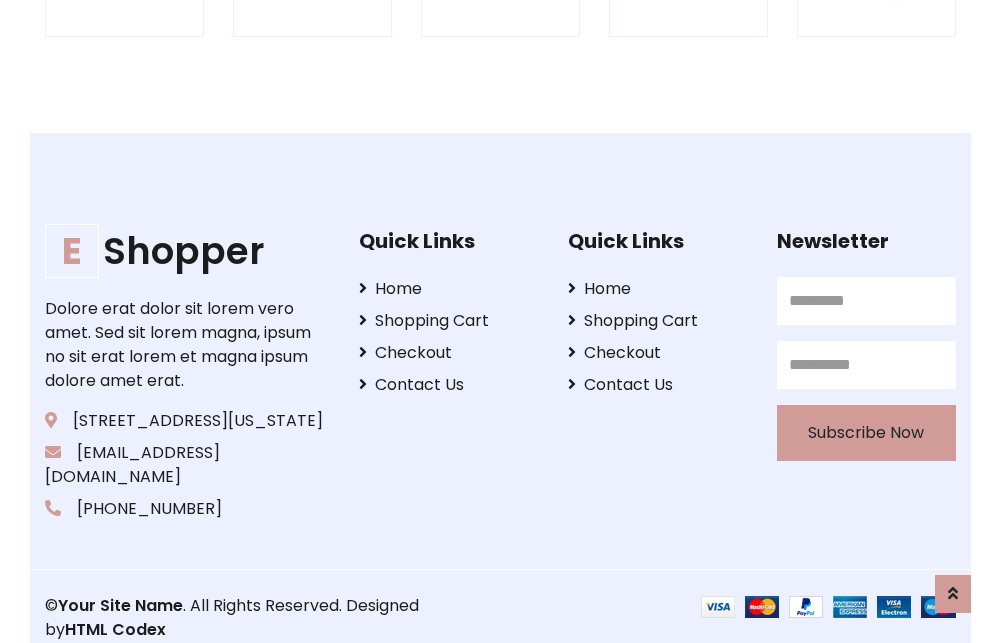 scroll, scrollTop: 3807, scrollLeft: 0, axis: vertical 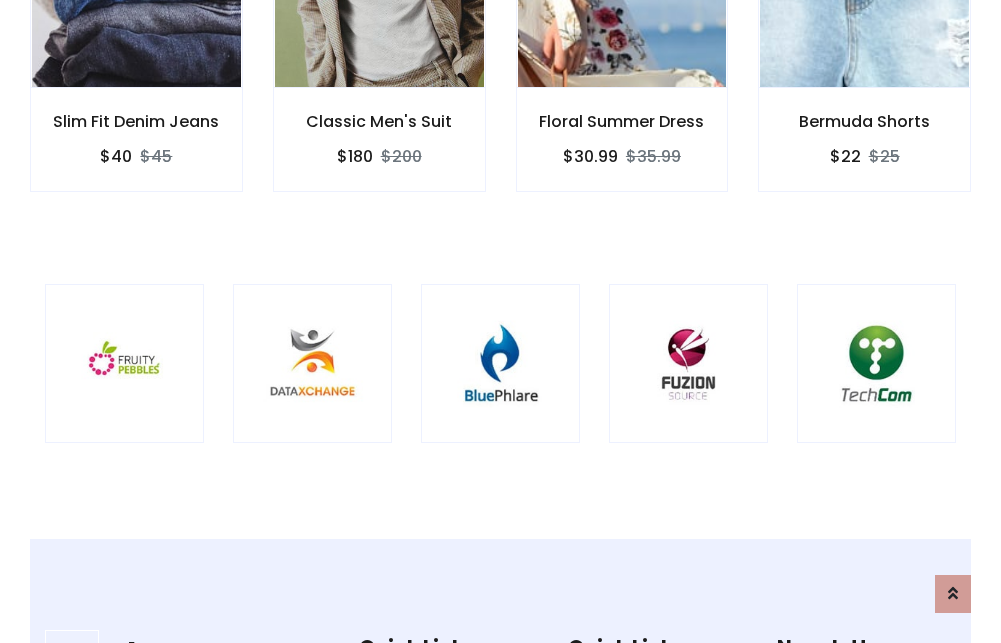 click at bounding box center [500, 363] 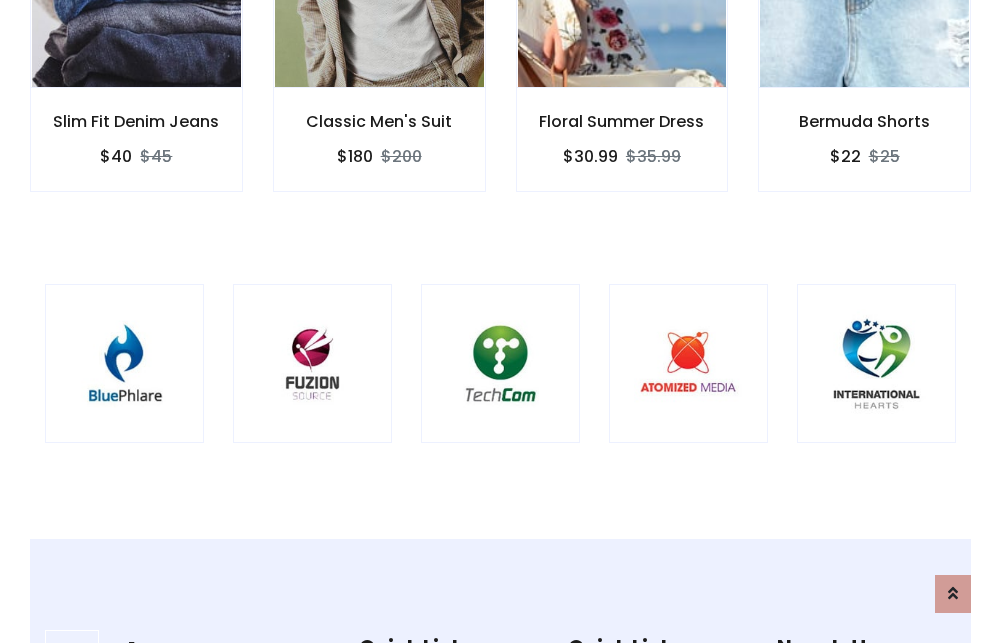 click at bounding box center (500, 363) 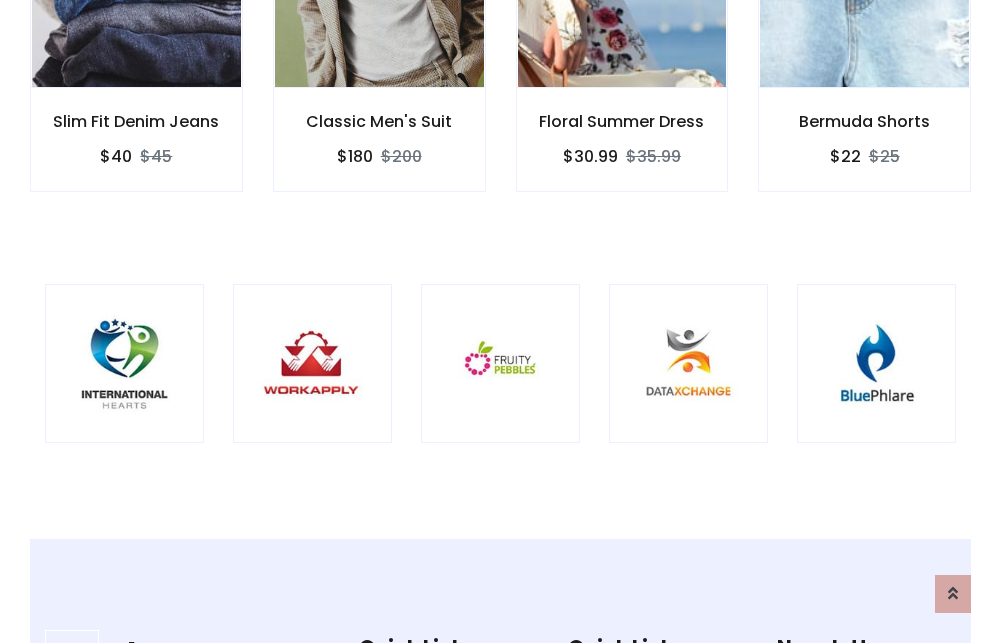 scroll, scrollTop: 0, scrollLeft: 0, axis: both 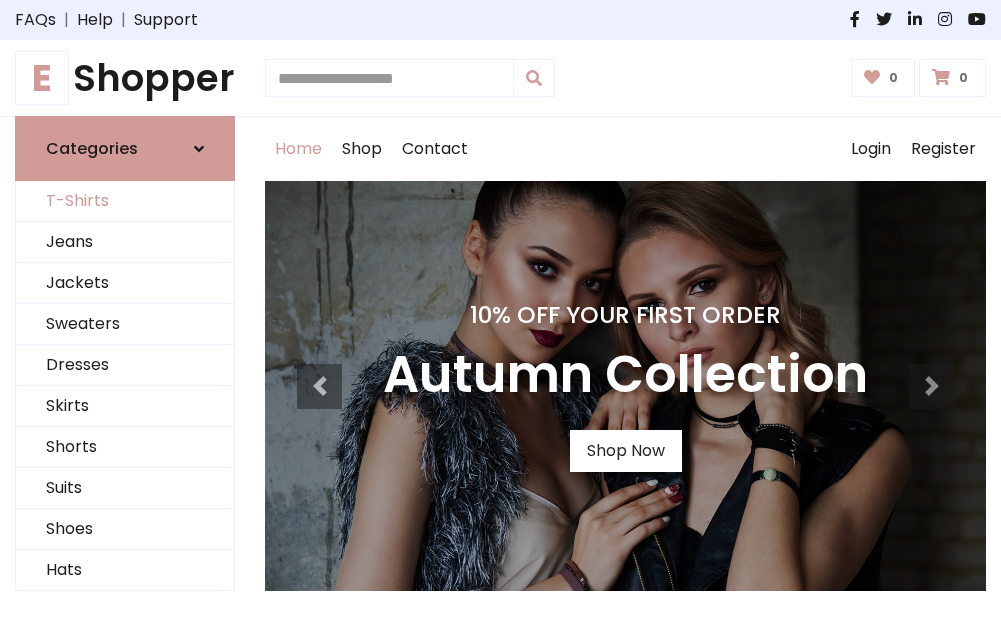 click on "T-Shirts" at bounding box center (125, 201) 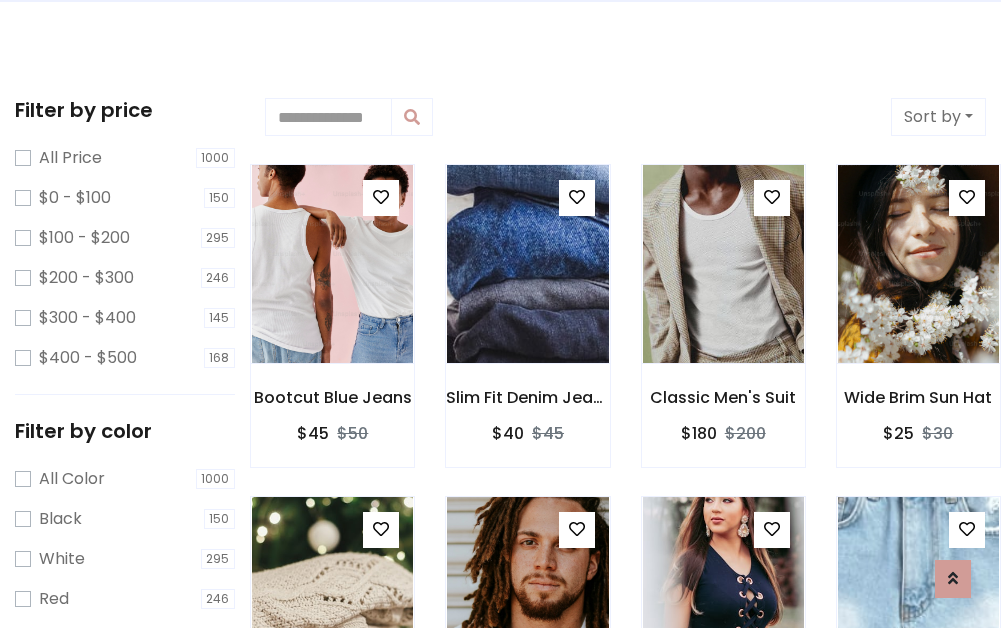 scroll, scrollTop: 0, scrollLeft: 0, axis: both 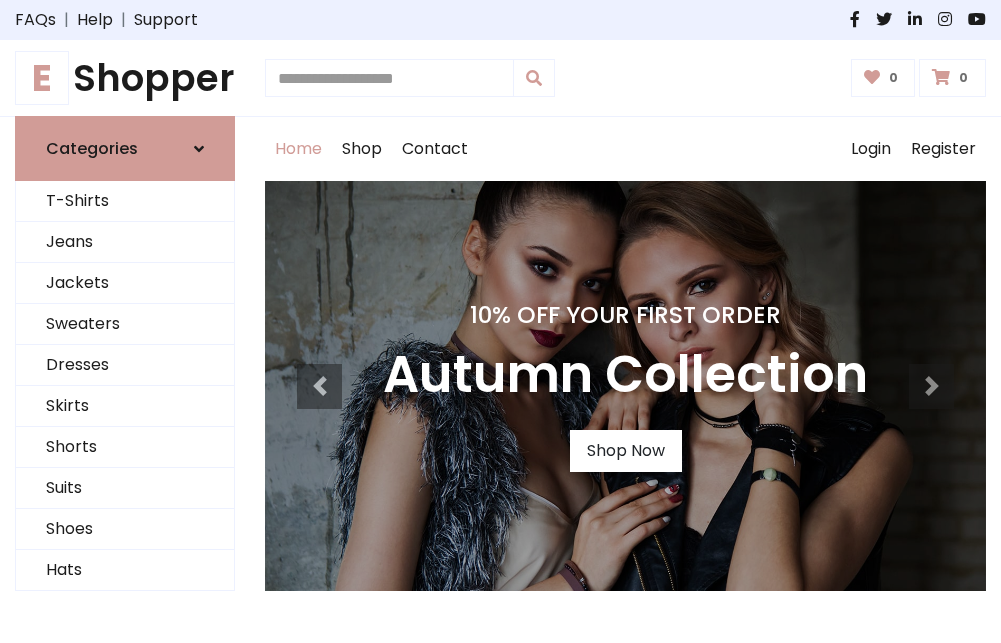 click on "E Shopper" at bounding box center [125, 78] 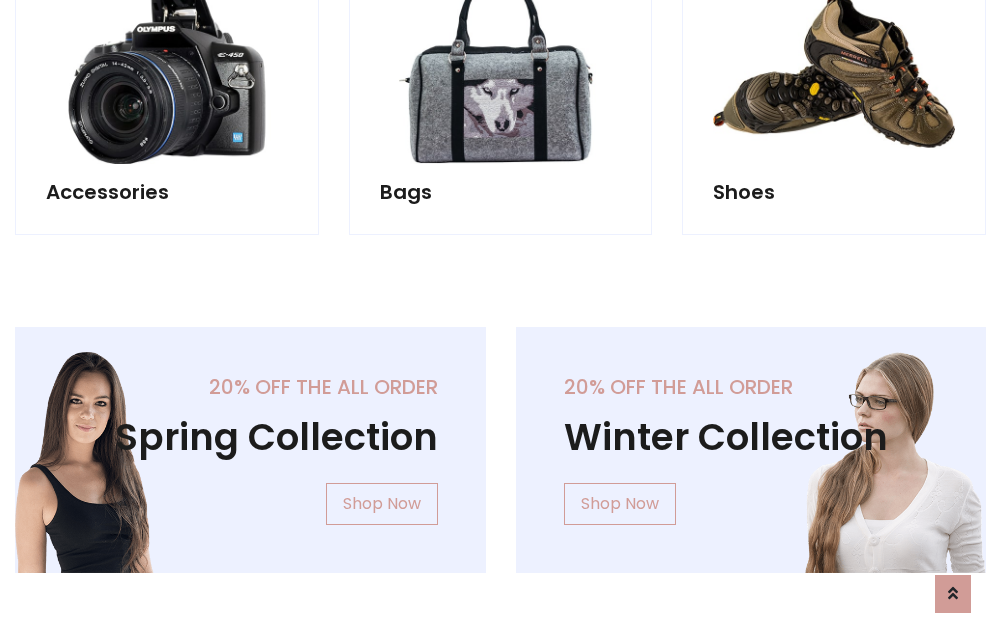 scroll, scrollTop: 1943, scrollLeft: 0, axis: vertical 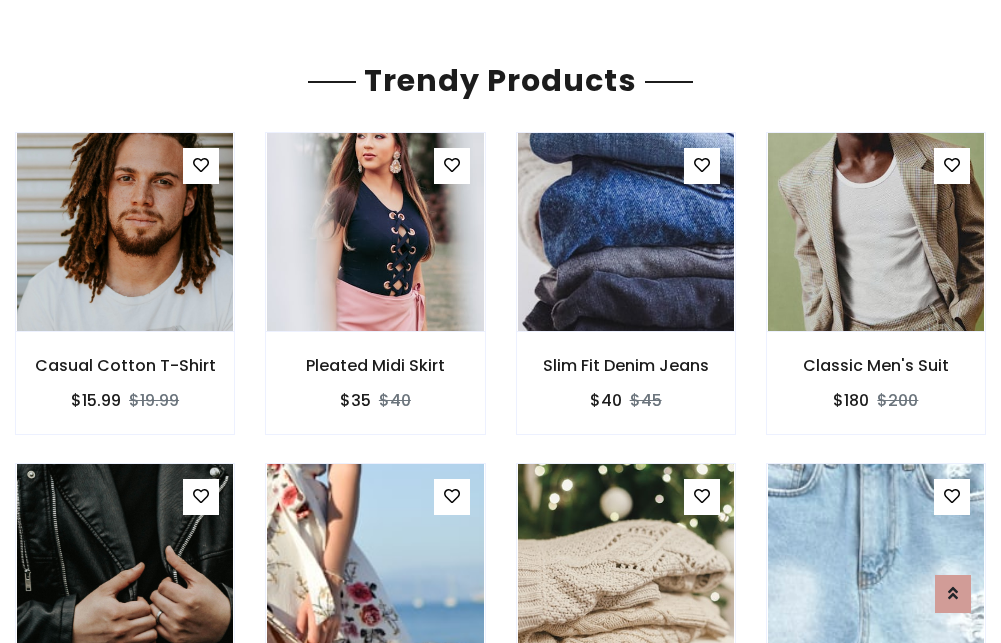 click on "Shop" at bounding box center (362, -1794) 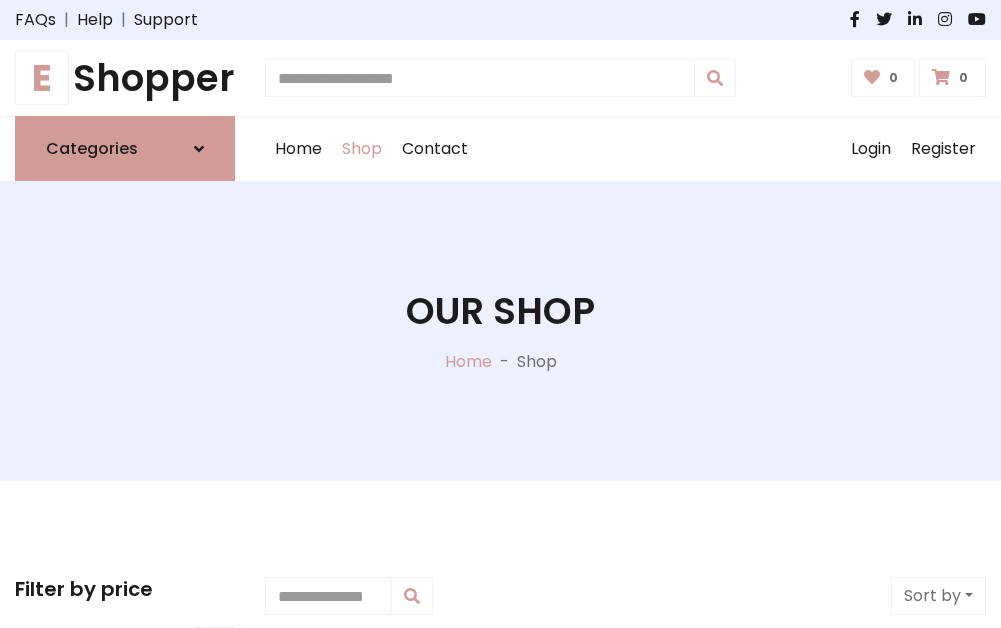 scroll, scrollTop: 0, scrollLeft: 0, axis: both 